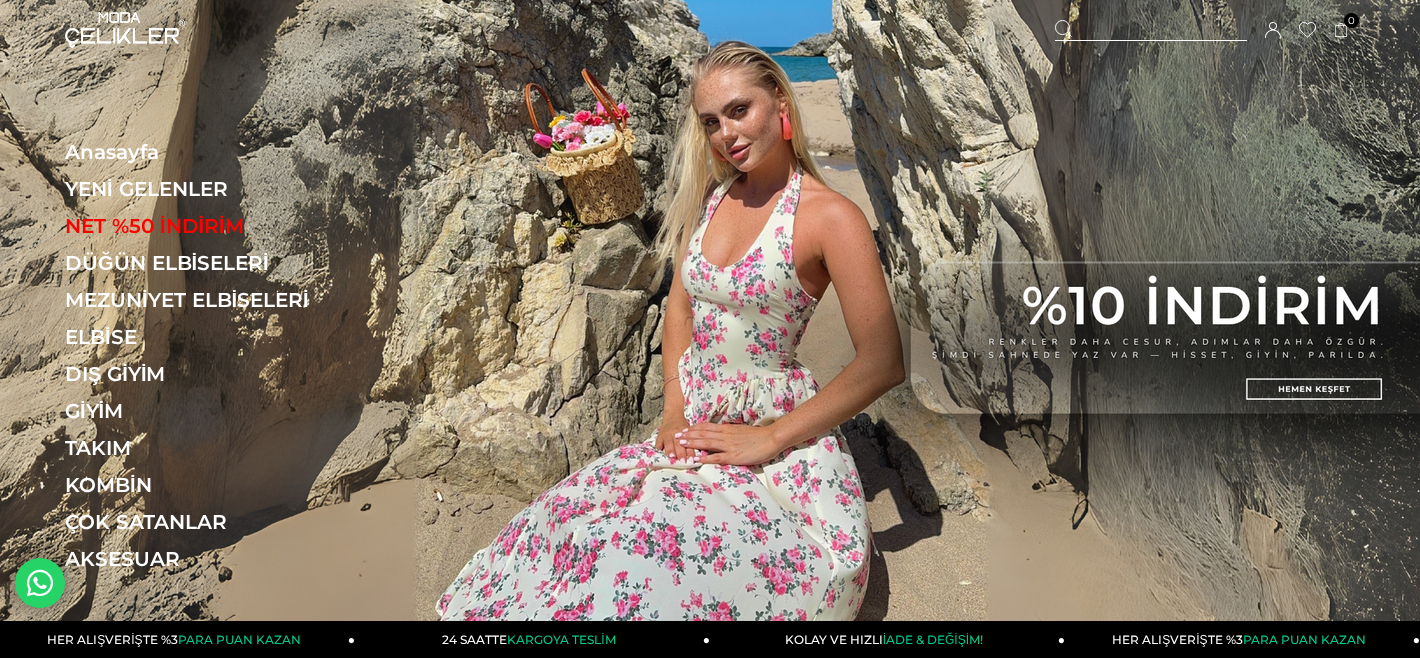 scroll, scrollTop: 0, scrollLeft: 0, axis: both 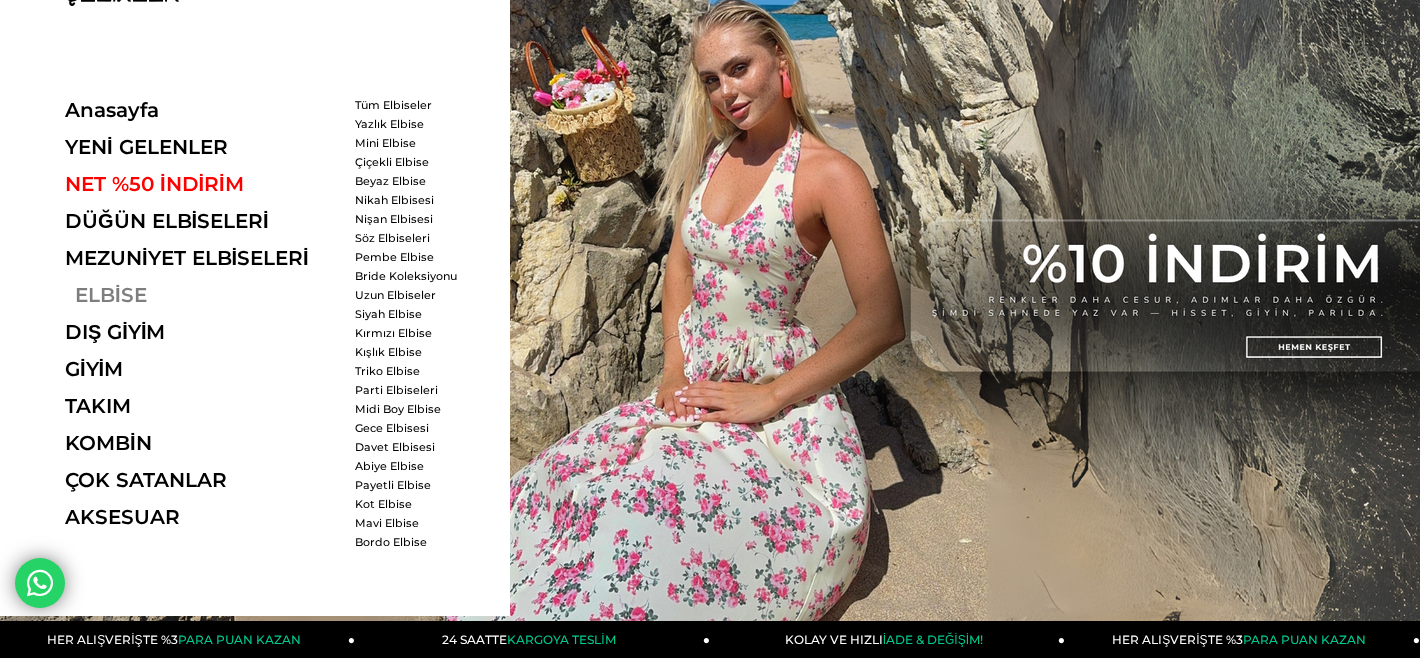 click on "ELBİSE" at bounding box center [202, 295] 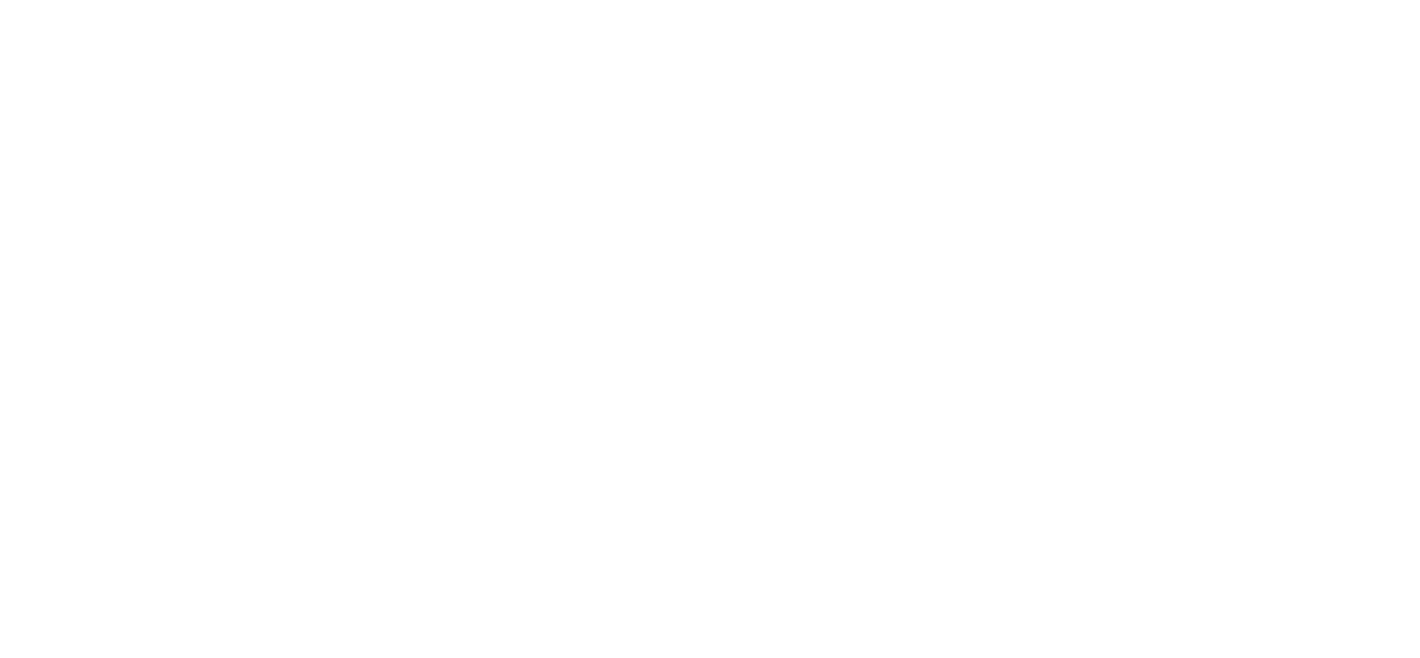 scroll, scrollTop: 0, scrollLeft: 0, axis: both 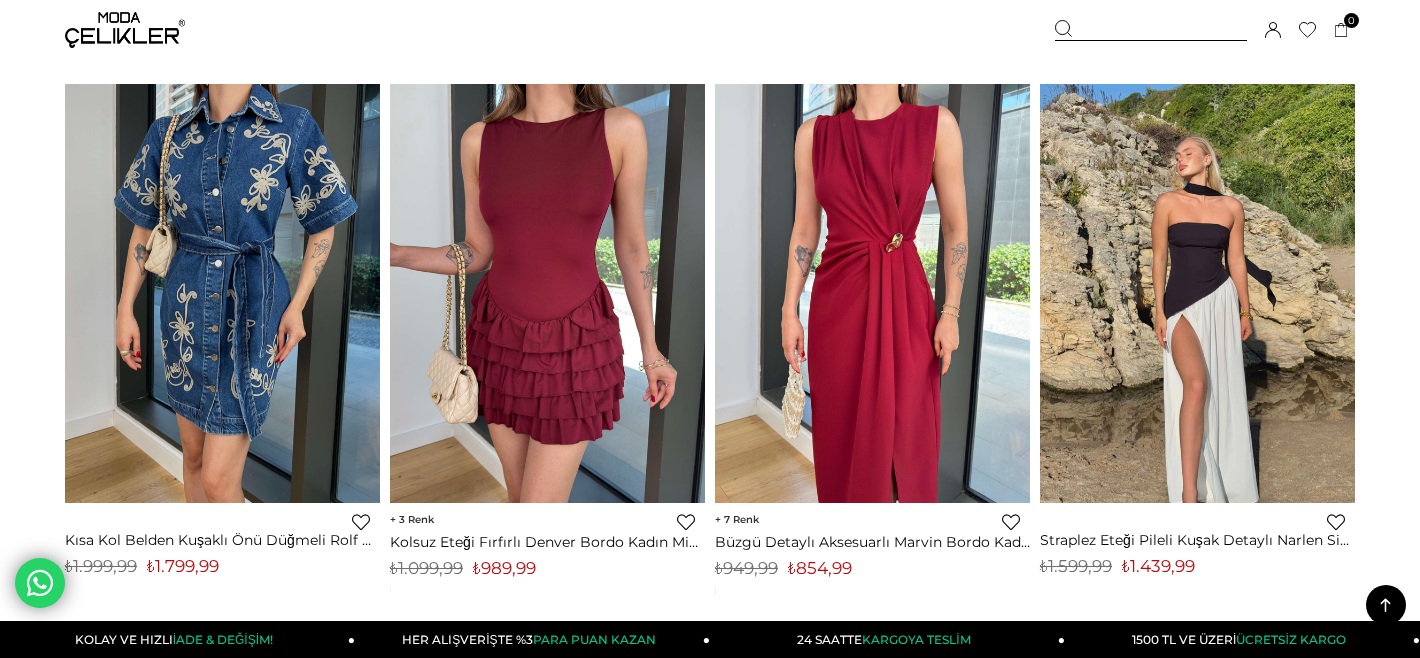 drag, startPoint x: 165, startPoint y: 569, endPoint x: 213, endPoint y: 570, distance: 48.010414 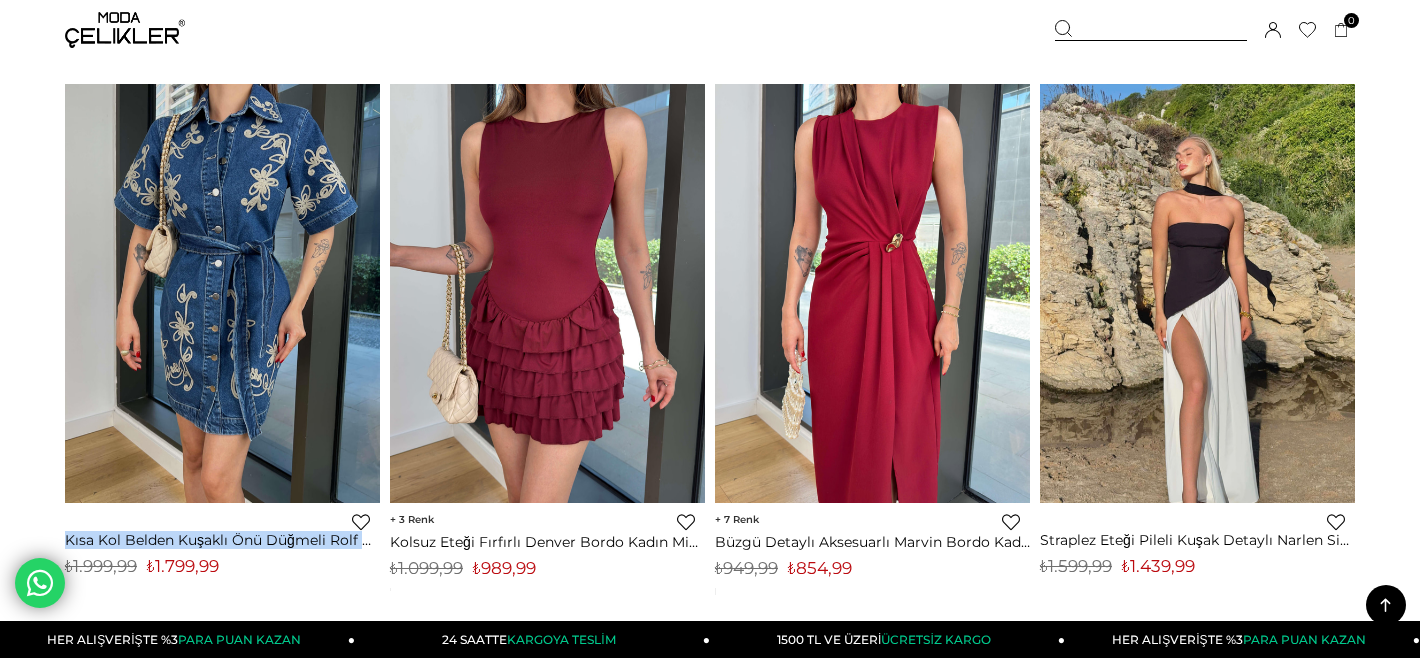 drag, startPoint x: 152, startPoint y: 567, endPoint x: 229, endPoint y: 578, distance: 77.781746 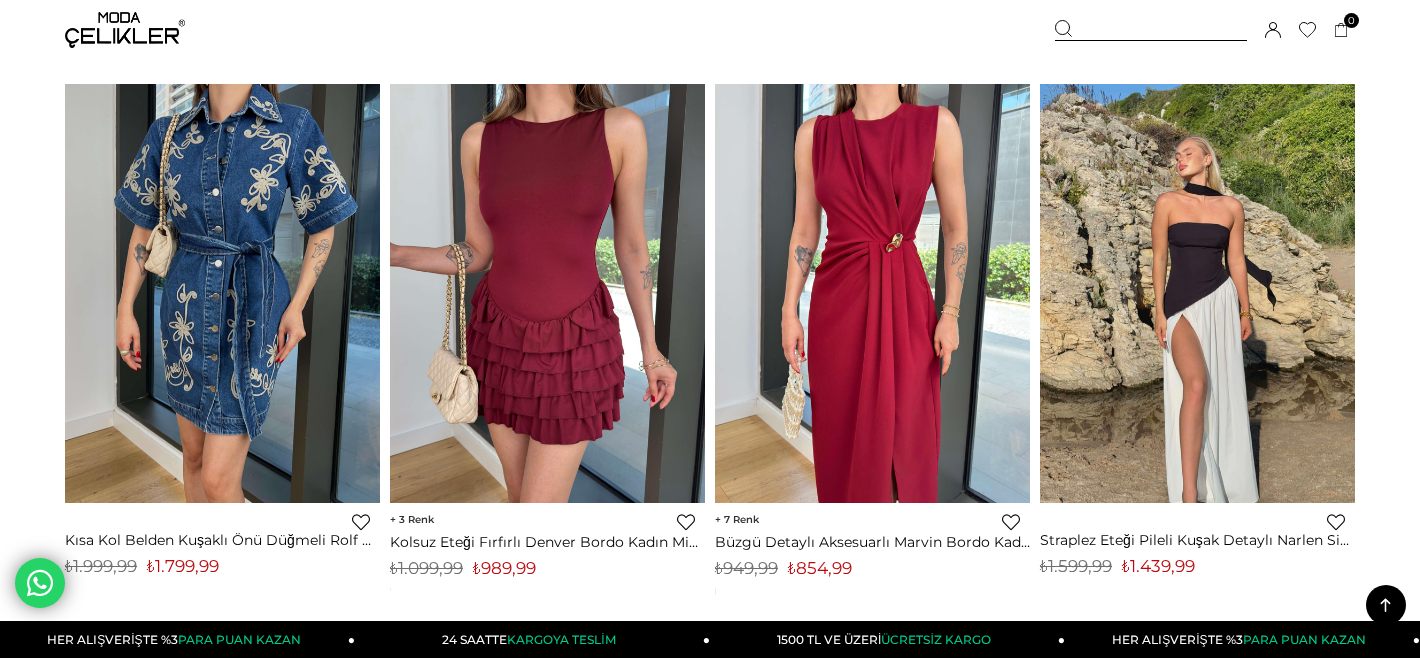 click on "Favorilere Ekle
Moda Celikler
Kısa Kol Belden Kuşaklı Önü Düğmeli Rolf Mavi Kadın Kot Mini Elbise 25Y449
₺1.799,99
KDV Dahil
₺1.999,99
KDV Dahil
Sepete Ekle
Ürünü İncele
%10
İndirim
%10İndirim" at bounding box center [222, 544] 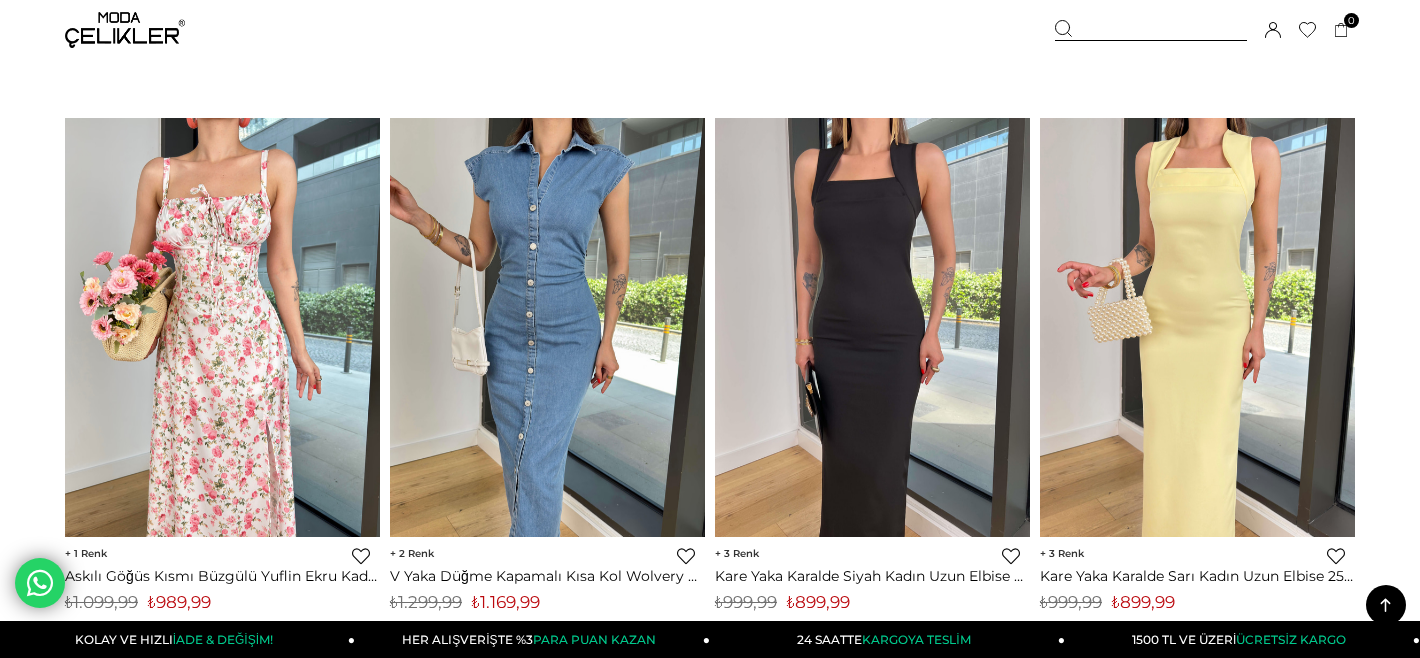 scroll, scrollTop: 11333, scrollLeft: 0, axis: vertical 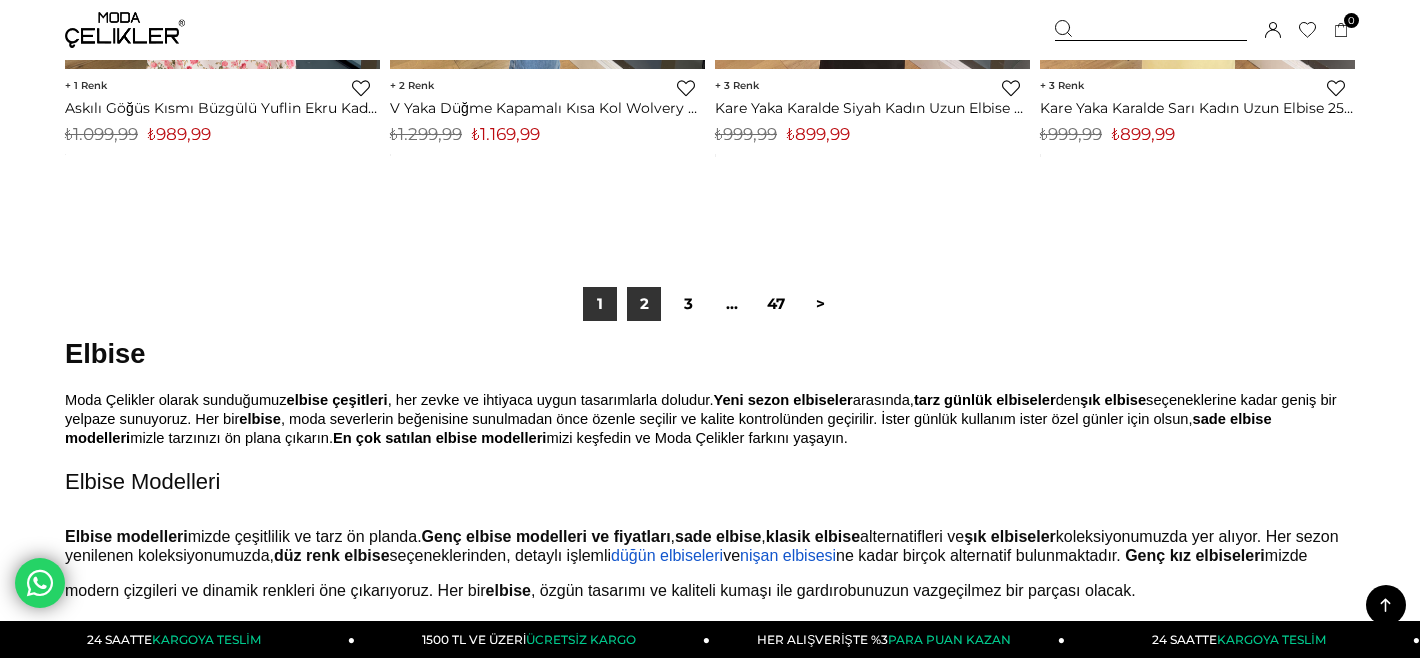 click on "2" at bounding box center [644, 304] 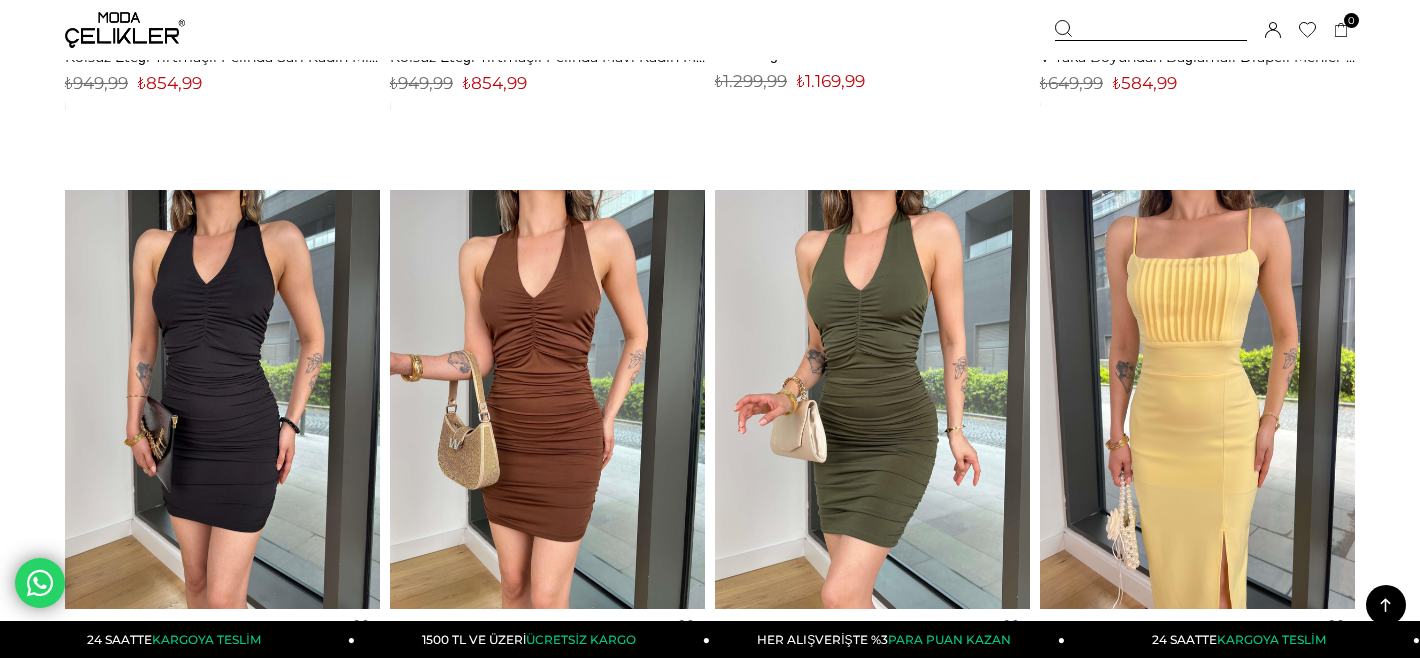scroll, scrollTop: 11627, scrollLeft: 0, axis: vertical 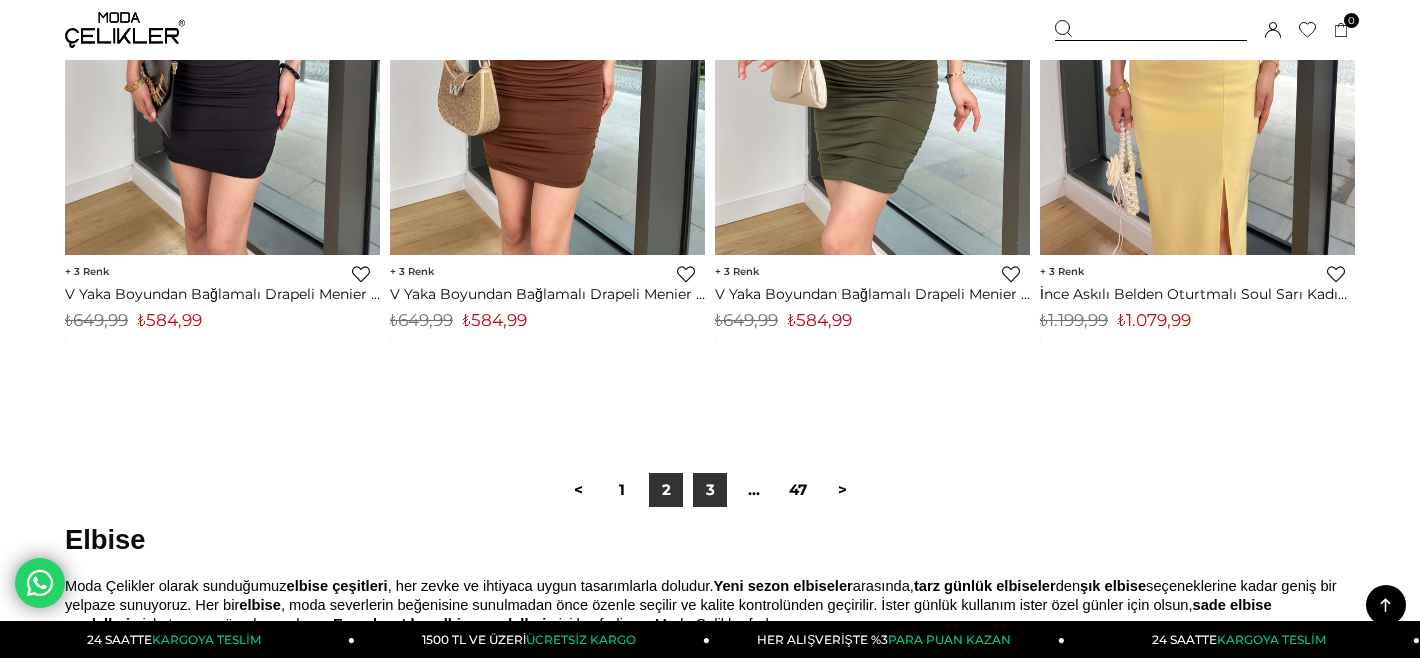 click on "3" at bounding box center (710, 490) 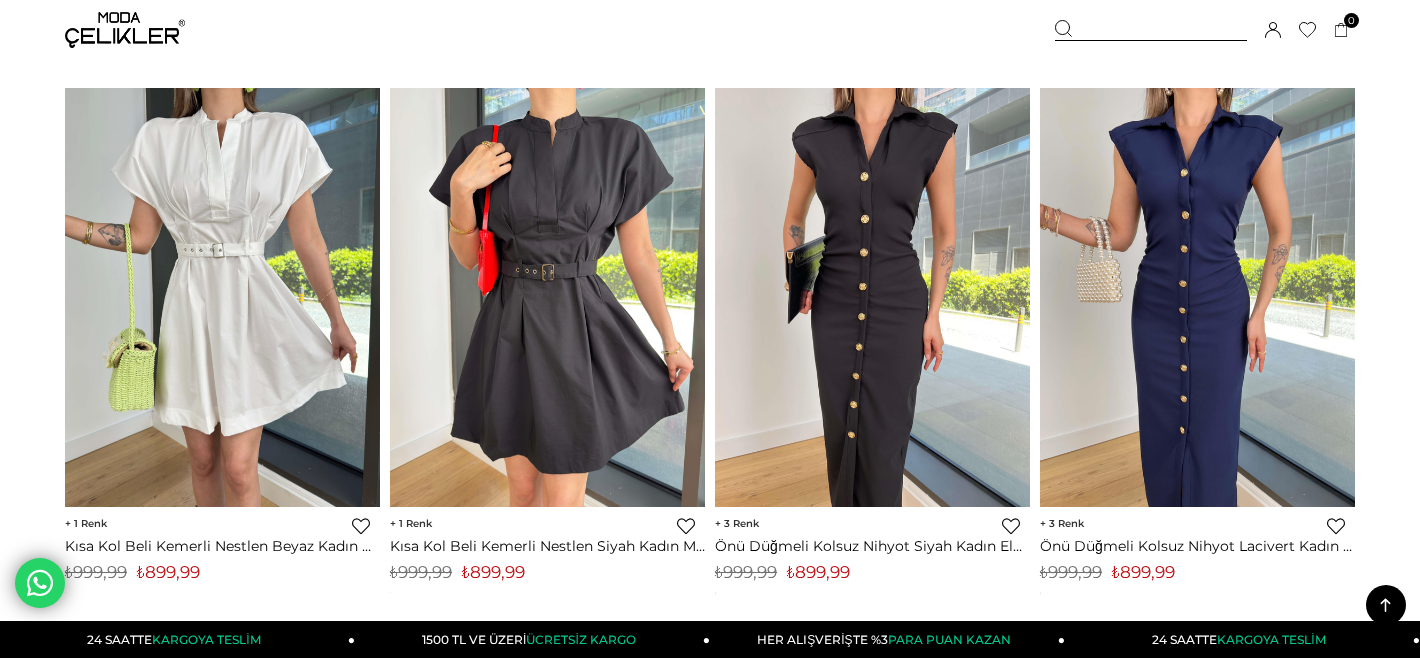 scroll, scrollTop: 3713, scrollLeft: 0, axis: vertical 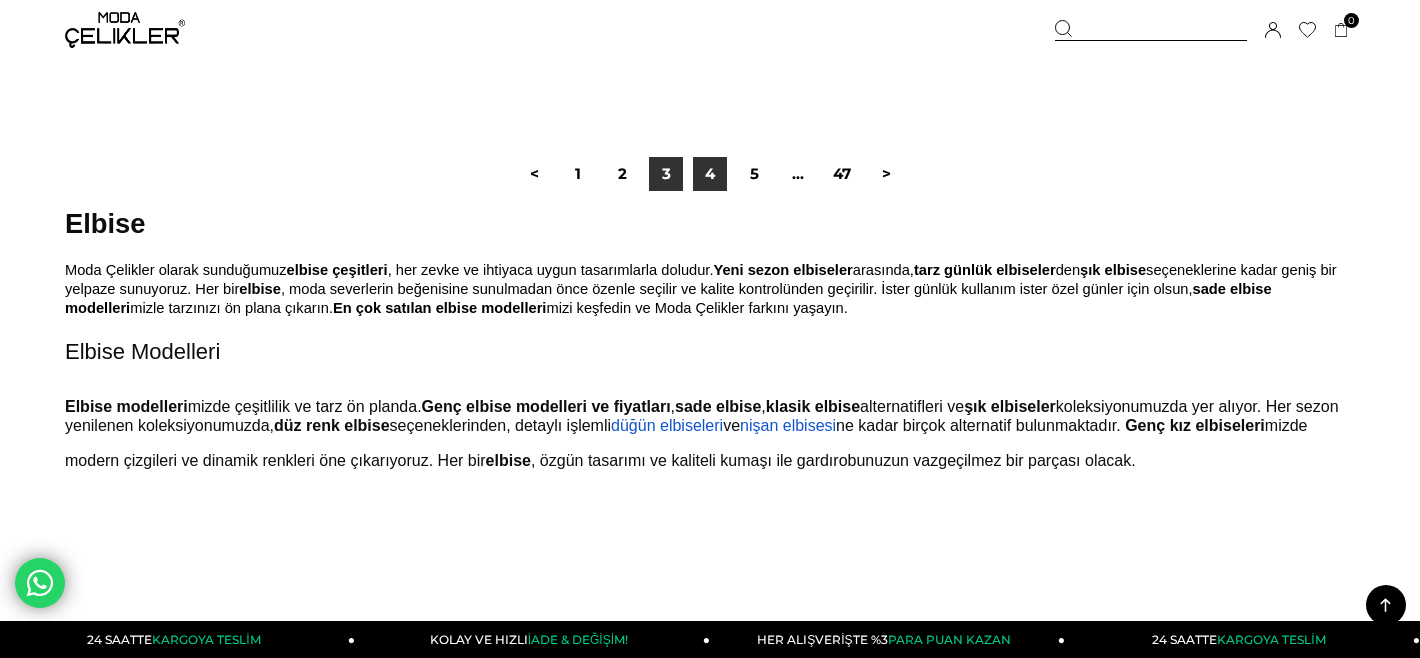 click on "4" at bounding box center [710, 174] 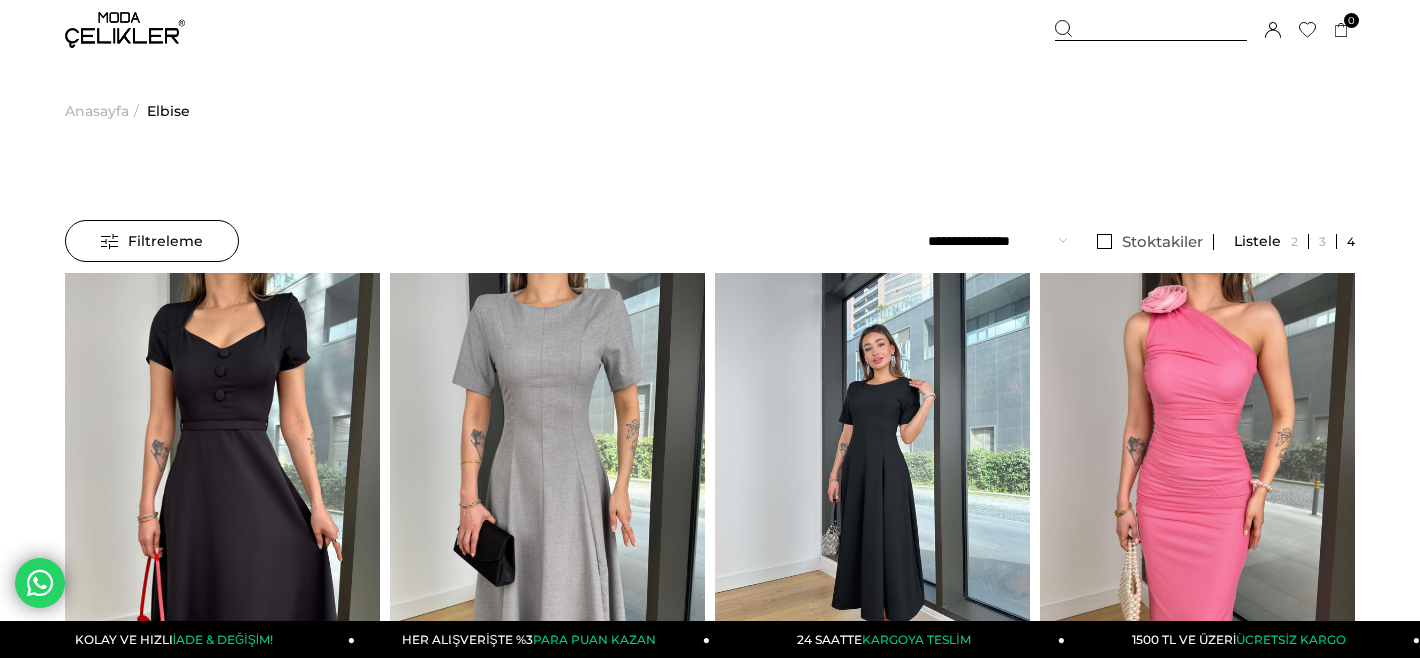 scroll, scrollTop: 133, scrollLeft: 0, axis: vertical 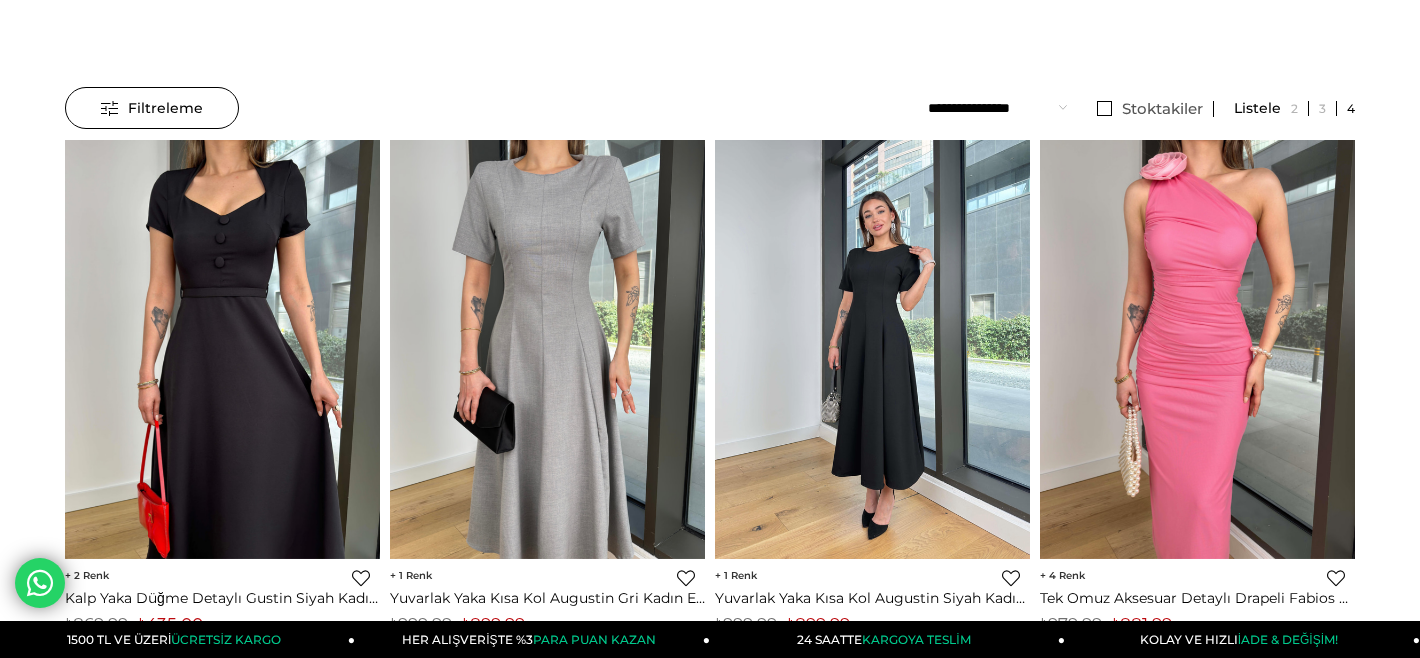 click at bounding box center [872, 350] 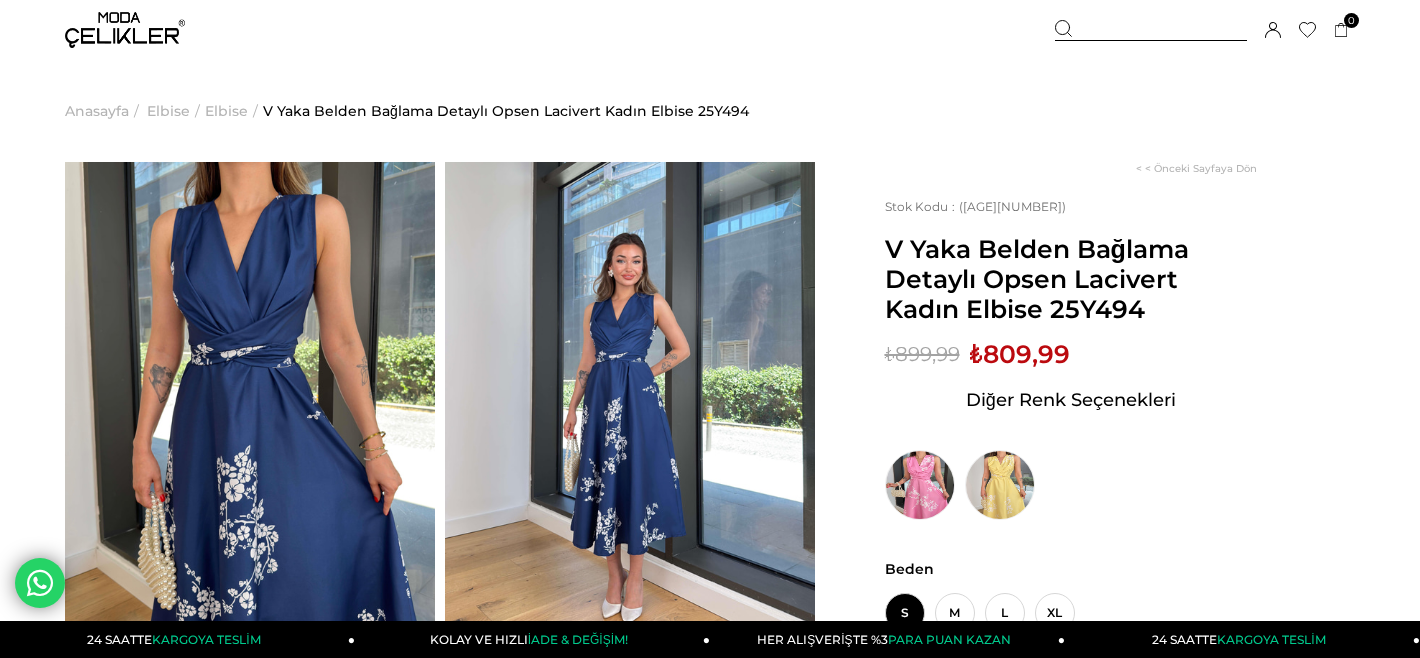 scroll, scrollTop: 0, scrollLeft: 0, axis: both 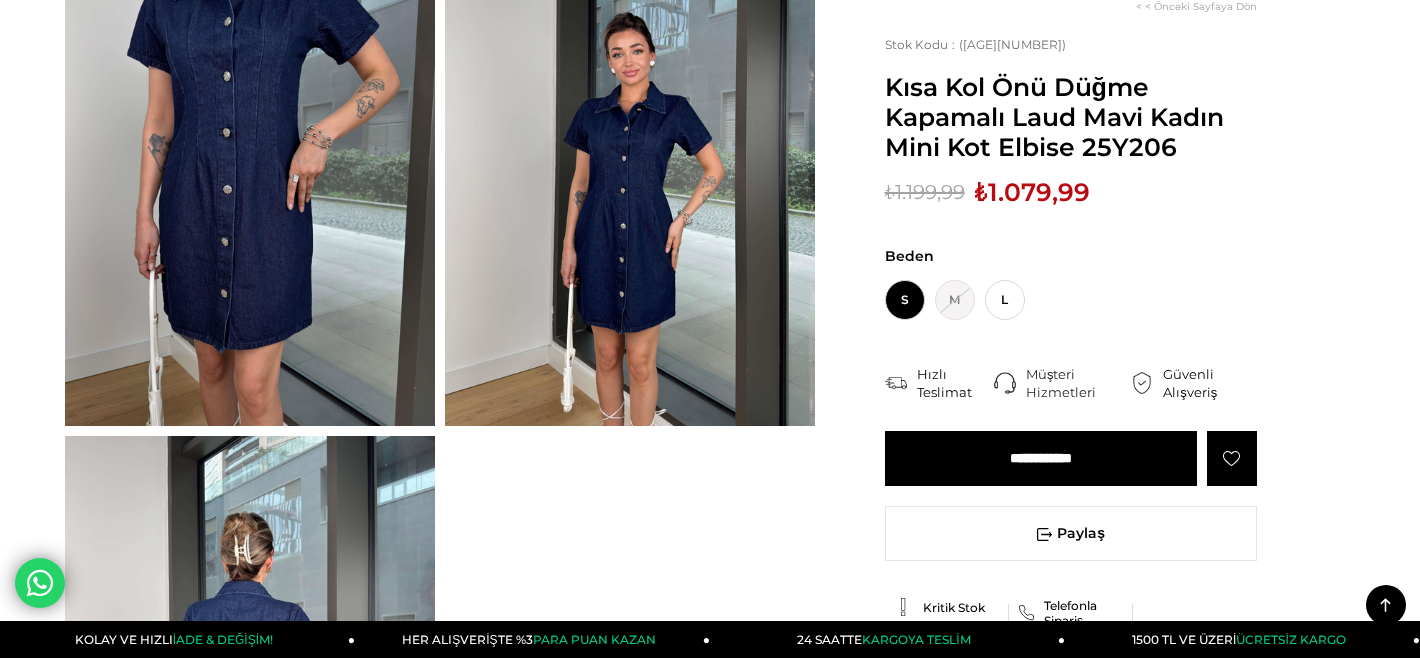 click at bounding box center (630, 179) 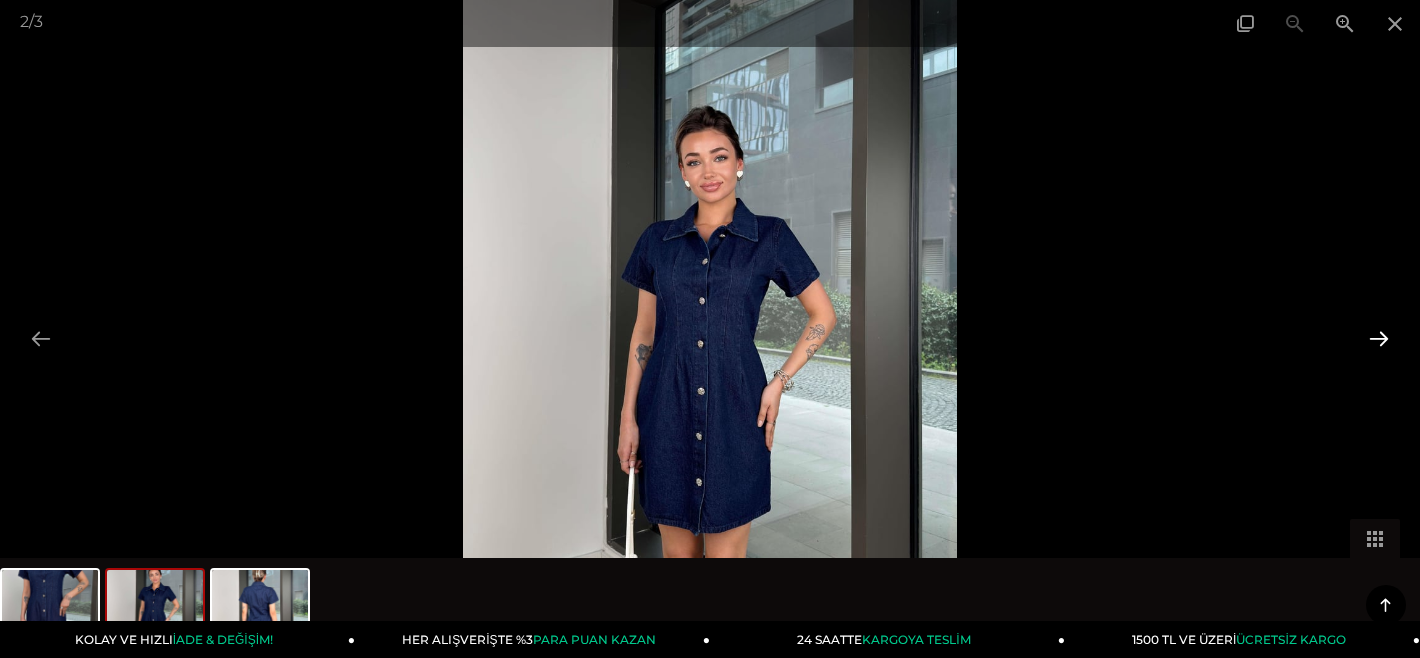 click at bounding box center (1379, 338) 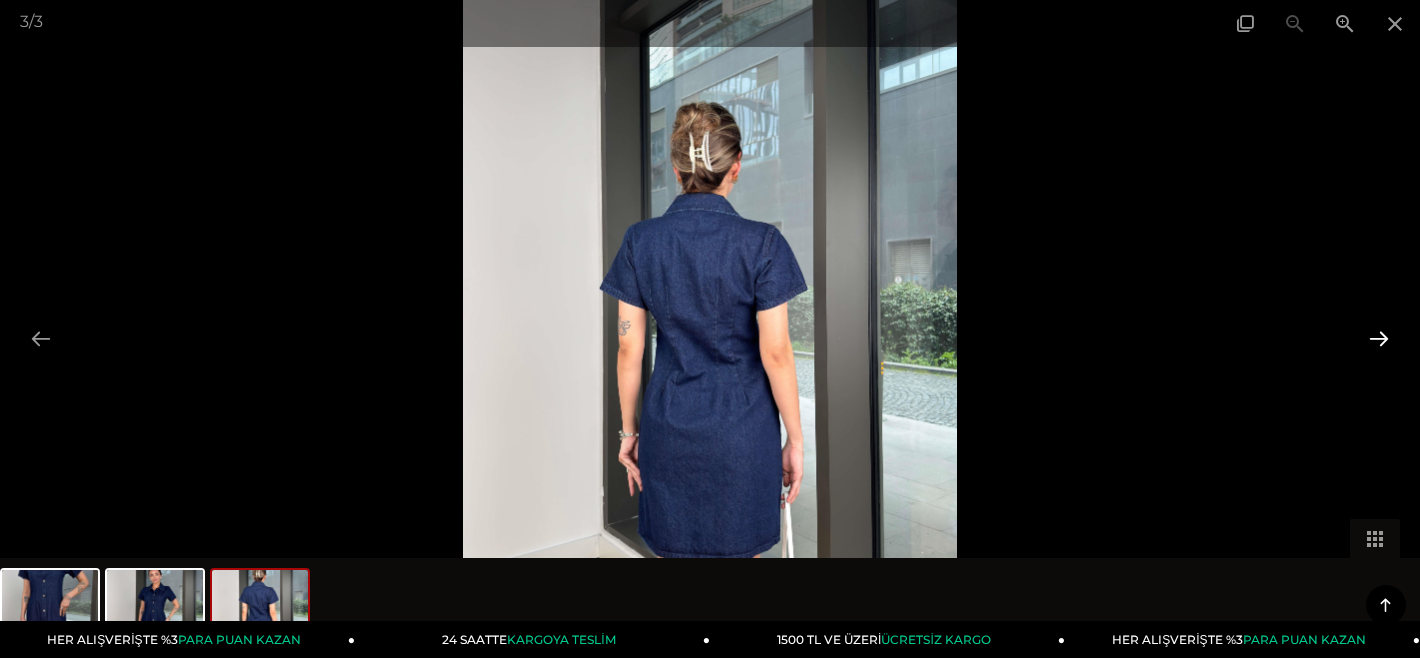 click at bounding box center (1379, 338) 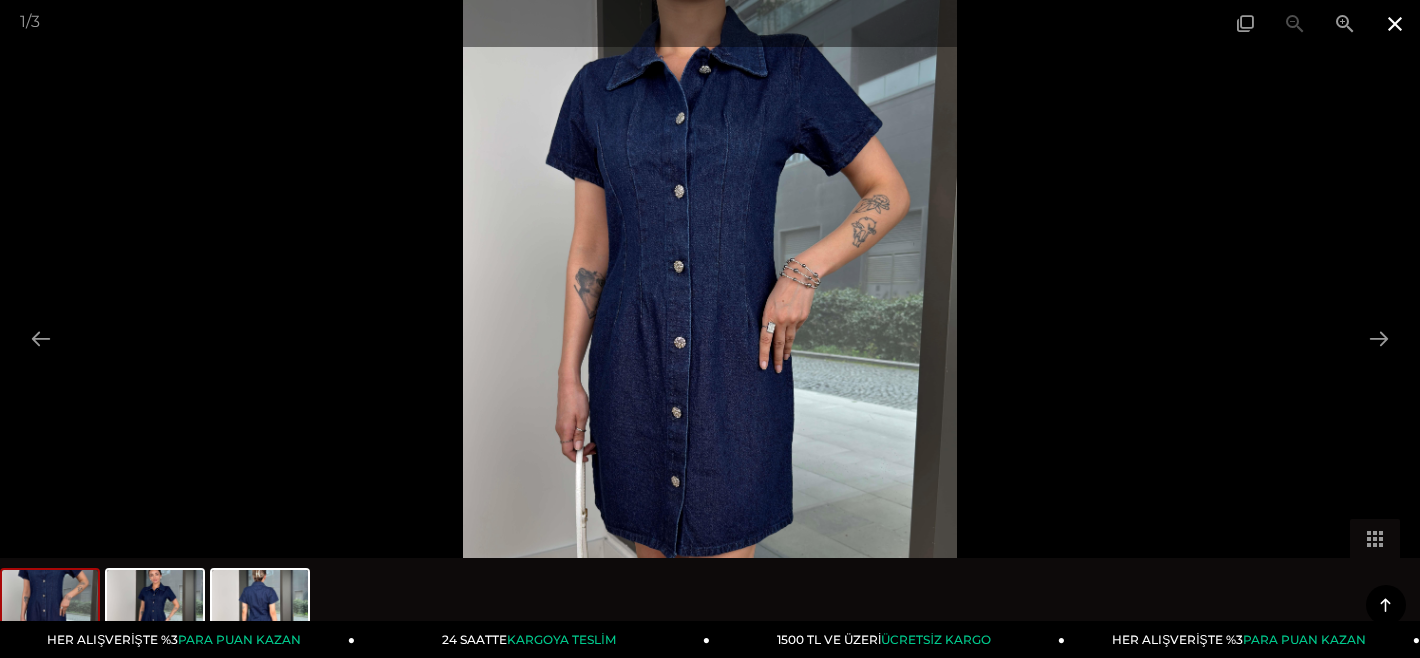 click at bounding box center (1395, 23) 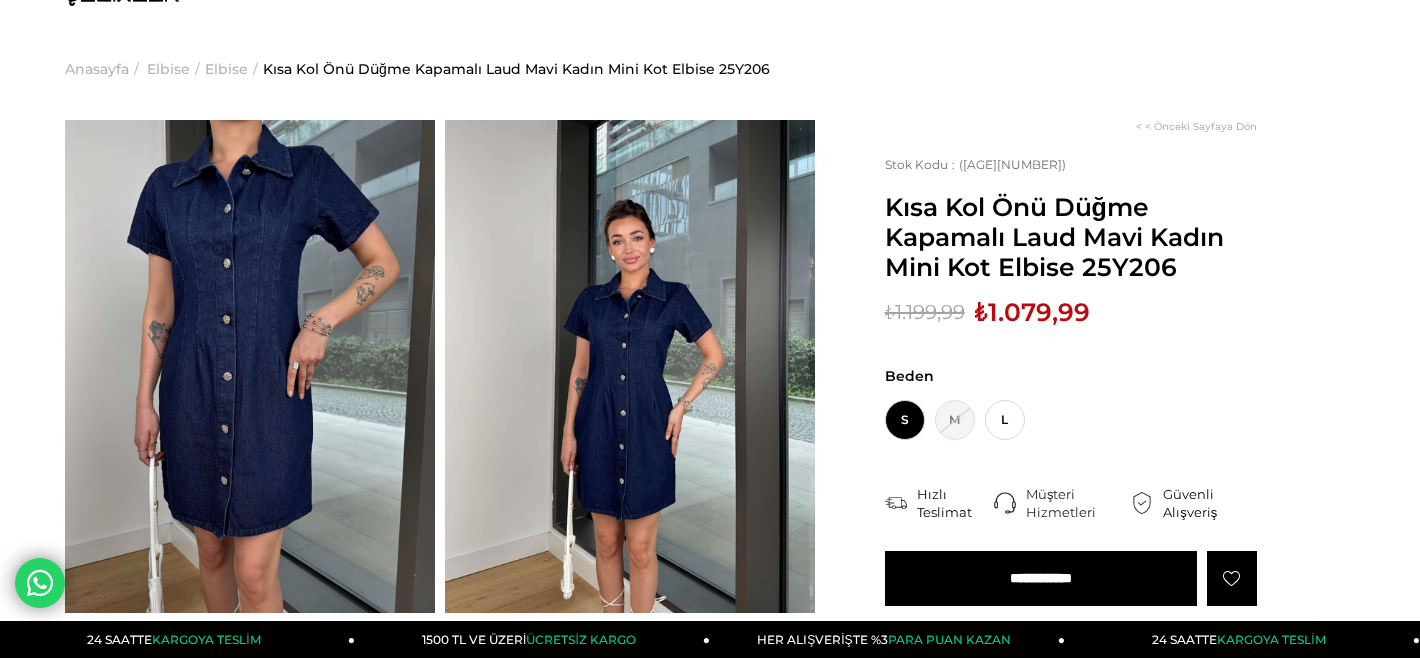 scroll, scrollTop: 0, scrollLeft: 0, axis: both 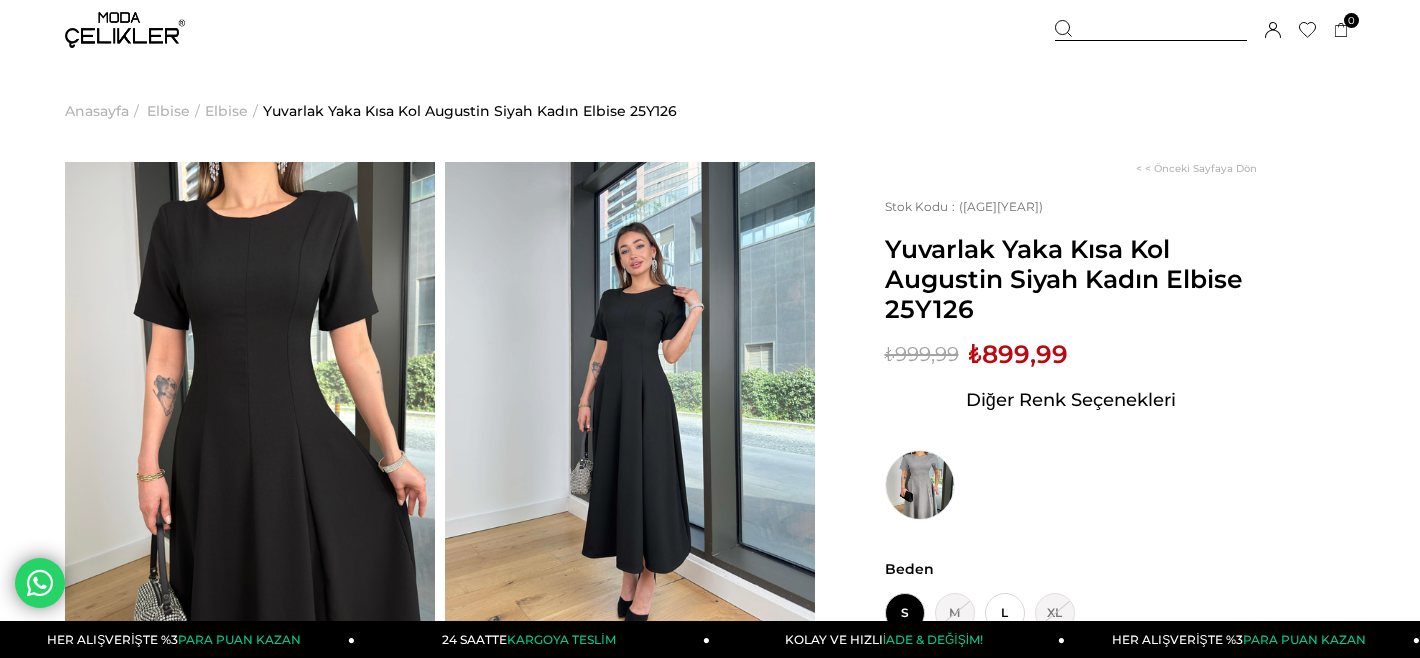 click on "< < Önceki Sayfaya Dön Stok Kodu ([PRODUCT_CODE])
Yuvarlak Yaka Kısa Kol Augustin Siyah Kadın Elbise [PRODUCT_CODE]
Sepetteki Son Fiyat
Fiyat
:
₺999,99 (KDV Dahil)
İndirimli
:
₺899,99 (KDV Dahil)
Sepet Fiyatı
:
Diğer Renk Seçenekleri
Ürün stoklarımızda kalmamıştır.
Renk : Beden : S M GELİNCE HABERİN   OLSUN  L XL GELİNCE HABERİN   OLSUN" at bounding box center [1085, 640] 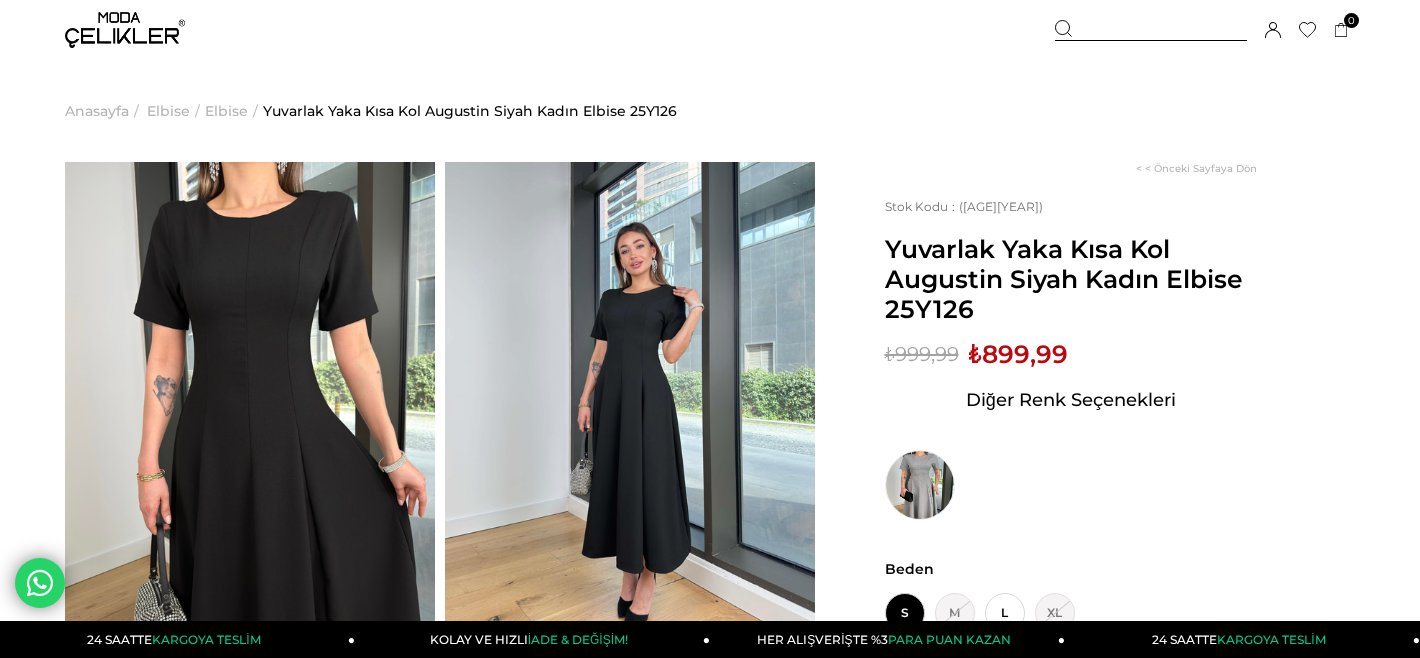 click on "< < Önceki Sayfaya Dön Stok Kodu ([PRODUCT_CODE])
Yuvarlak Yaka Kısa Kol Augustin Siyah Kadın Elbise [PRODUCT_CODE]
Sepetteki Son Fiyat
Fiyat
:
₺999,99 (KDV Dahil)
İndirimli
:
₺899,99 (KDV Dahil)
Sepet Fiyatı
:
Diğer Renk Seçenekleri
Ürün stoklarımızda kalmamıştır.
Renk : Beden : S M GELİNCE HABERİN   OLSUN  L XL GELİNCE HABERİN   OLSUN" at bounding box center [1085, 640] 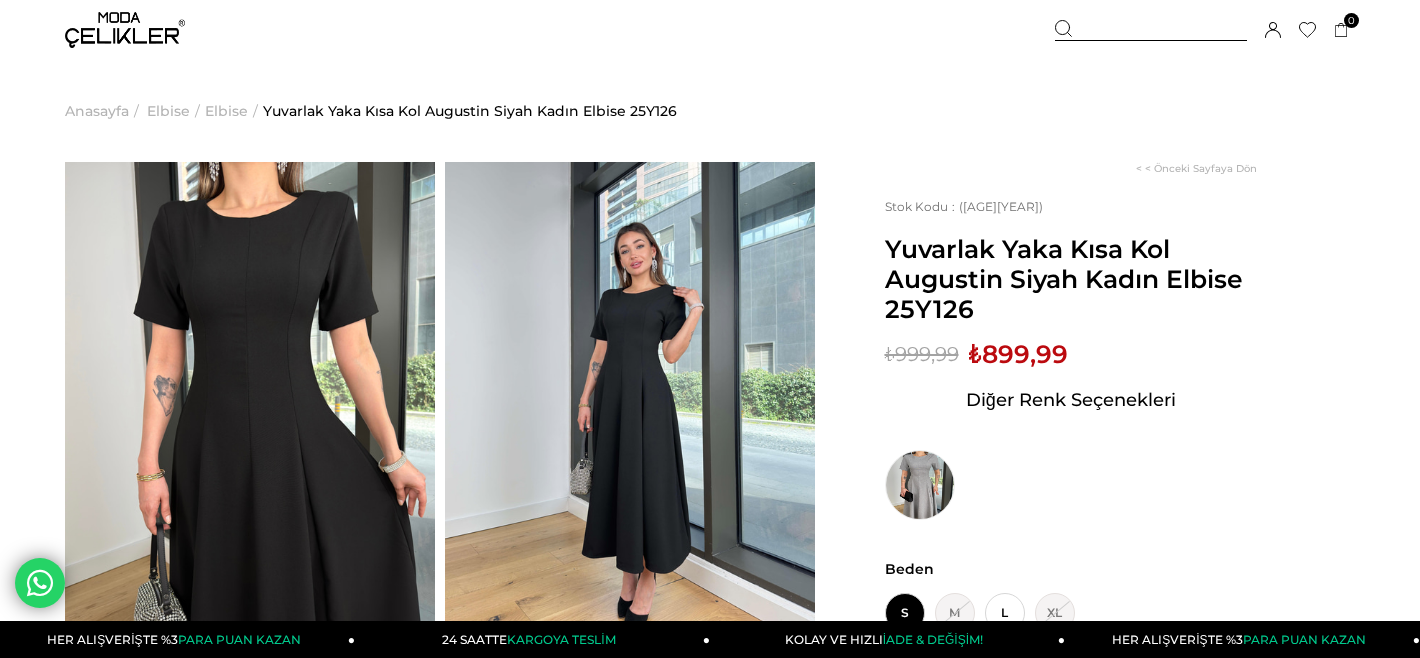 click on "< < Önceki Sayfaya Dön Stok Kodu ([PRODUCT_CODE])
Yuvarlak Yaka Kısa Kol Augustin Siyah Kadın Elbise [PRODUCT_CODE]
Sepetteki Son Fiyat
Fiyat
:
₺999,99 (KDV Dahil)
İndirimli
:
₺899,99 (KDV Dahil)
Sepet Fiyatı
:
Diğer Renk Seçenekleri
Ürün stoklarımızda kalmamıştır.
Renk : Beden : S M GELİNCE HABERİN   OLSUN  L XL GELİNCE HABERİN   OLSUN" at bounding box center (1085, 640) 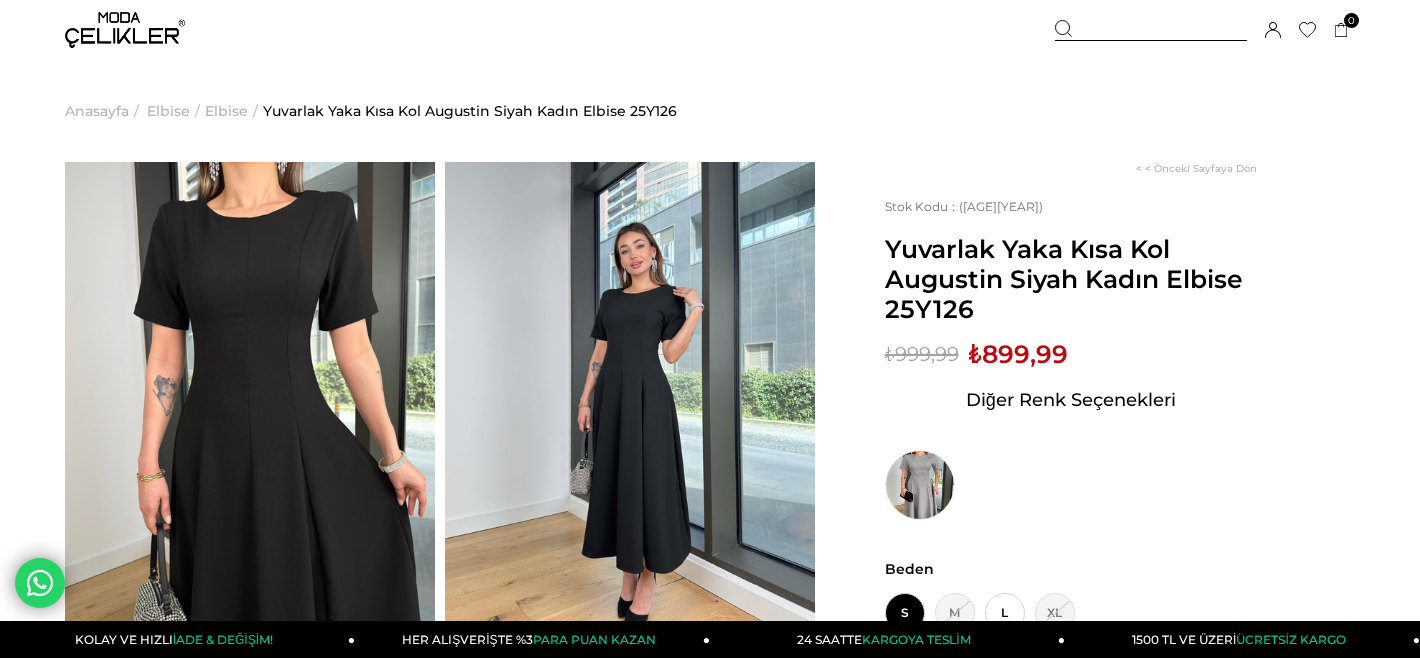 click on "< < Önceki Sayfaya Dön Stok Kodu ([PRODUCT_CODE])
Yuvarlak Yaka Kısa Kol Augustin Siyah Kadın Elbise [PRODUCT_CODE]
Sepetteki Son Fiyat
Fiyat
:
₺999,99 (KDV Dahil)
İndirimli
:
₺899,99 (KDV Dahil)
Sepet Fiyatı
:
Diğer Renk Seçenekleri
Ürün stoklarımızda kalmamıştır.
Renk : Beden : S M GELİNCE HABERİN   OLSUN  L XL GELİNCE HABERİN   OLSUN" at bounding box center (1085, 640) 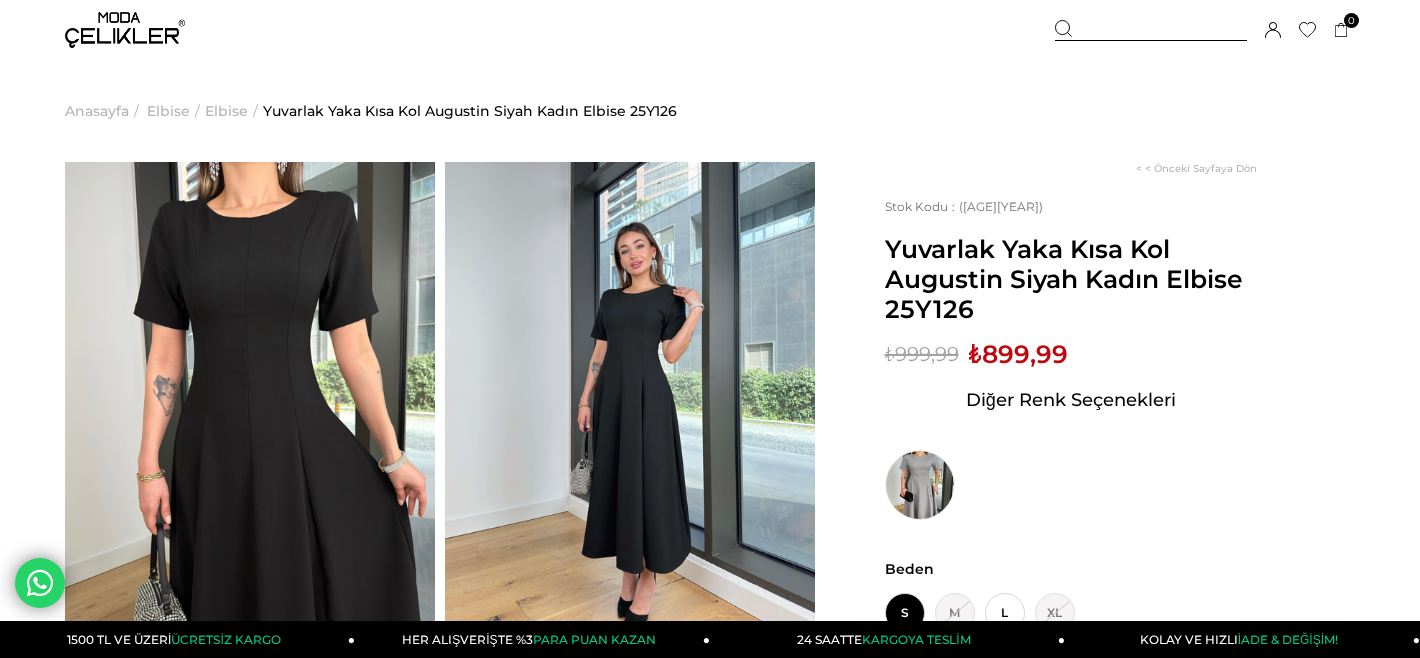 click on "< < Önceki Sayfaya Dön Stok Kodu ([PRODUCT_CODE])
Yuvarlak Yaka Kısa Kol Augustin Siyah Kadın Elbise [PRODUCT_CODE]
Sepetteki Son Fiyat
Fiyat
:
₺999,99 (KDV Dahil)
İndirimli
:
₺899,99 (KDV Dahil)
Sepet Fiyatı
:
Diğer Renk Seçenekleri
Ürün stoklarımızda kalmamıştır.
Renk : Beden : S M GELİNCE HABERİN   OLSUN  L XL GELİNCE HABERİN   OLSUN" at bounding box center (1085, 640) 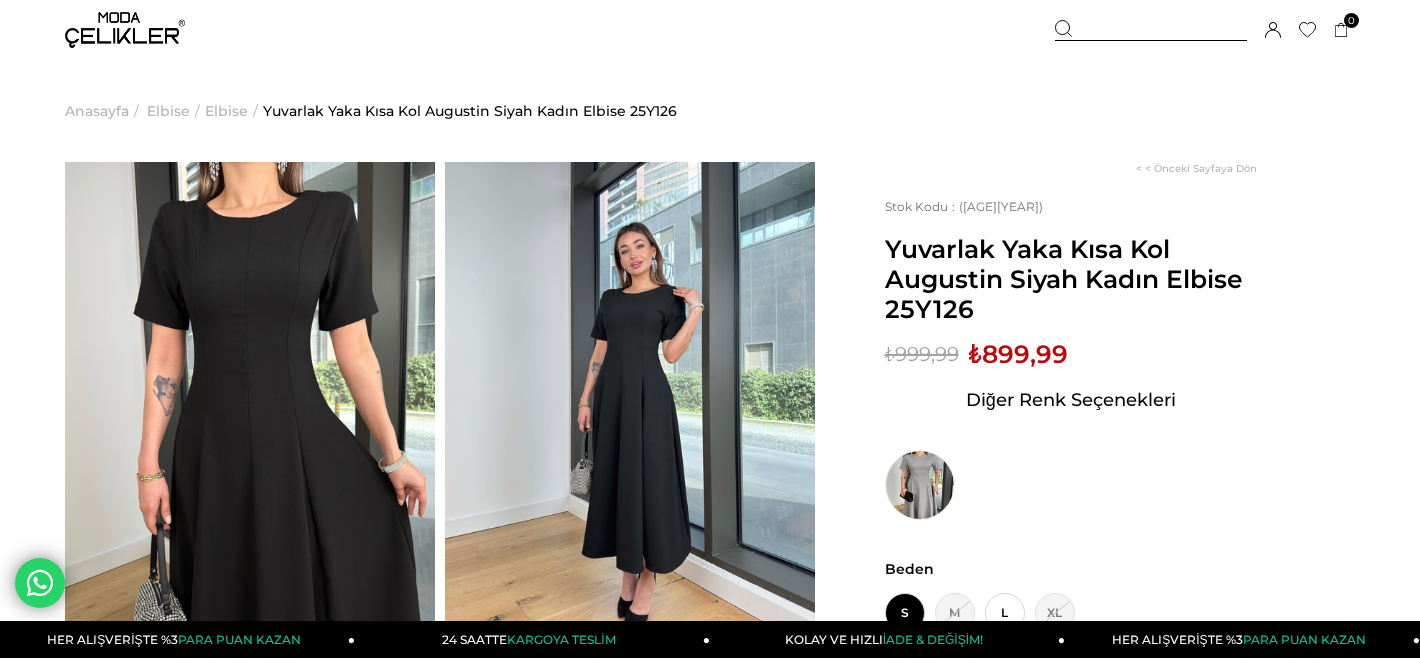 click on "< < Önceki Sayfaya Dön Stok Kodu ([PRODUCT_CODE])
Yuvarlak Yaka Kısa Kol Augustin Siyah Kadın Elbise [PRODUCT_CODE]
Sepetteki Son Fiyat
Fiyat
:
₺999,99 (KDV Dahil)
İndirimli
:
₺899,99 (KDV Dahil)
Sepet Fiyatı
:
Diğer Renk Seçenekleri
Ürün stoklarımızda kalmamıştır.
Renk : Beden : S M GELİNCE HABERİN   OLSUN  L XL GELİNCE HABERİN   OLSUN" at bounding box center [1085, 640] 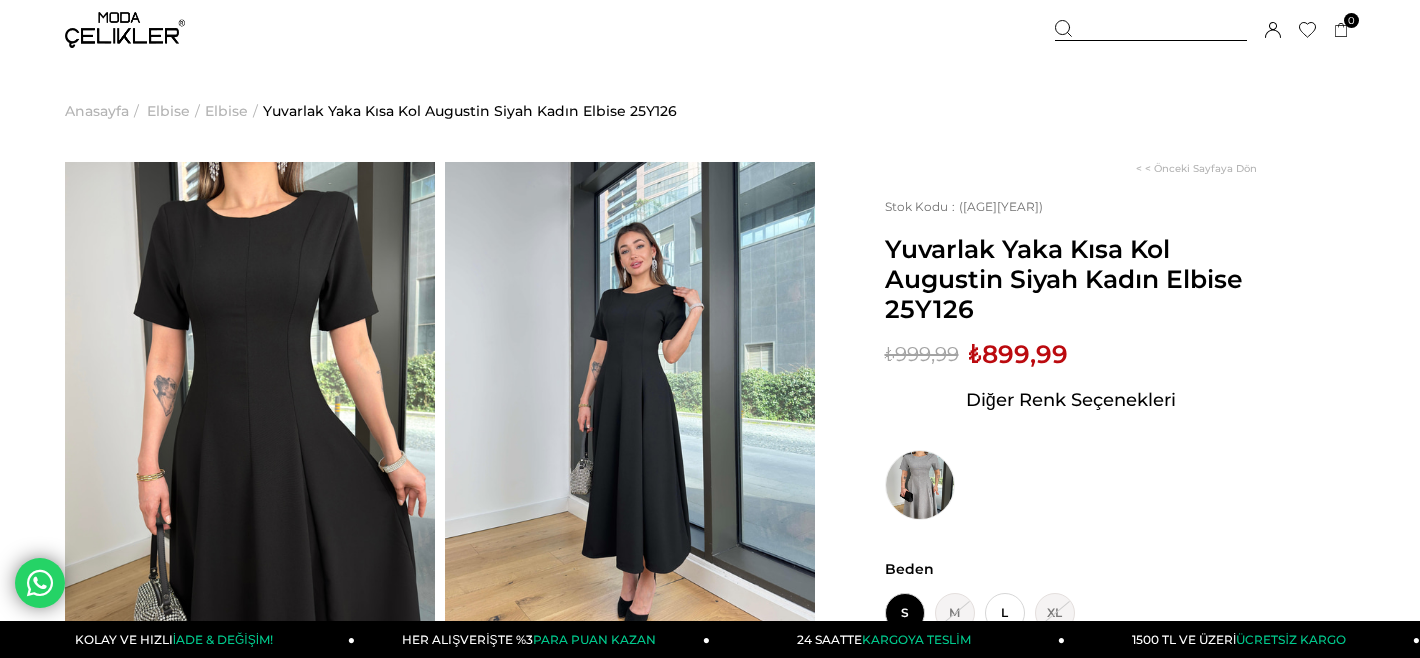 click on "< < Önceki Sayfaya Dön Stok Kodu ([PRODUCT_CODE])
Yuvarlak Yaka Kısa Kol Augustin Siyah Kadın Elbise [PRODUCT_CODE]
Sepetteki Son Fiyat
Fiyat
:
₺999,99 (KDV Dahil)
İndirimli
:
₺899,99 (KDV Dahil)
Sepet Fiyatı
:
Diğer Renk Seçenekleri
Ürün stoklarımızda kalmamıştır.
Renk : Beden : S M GELİNCE HABERİN   OLSUN  L XL GELİNCE HABERİN   OLSUN" at bounding box center [1085, 640] 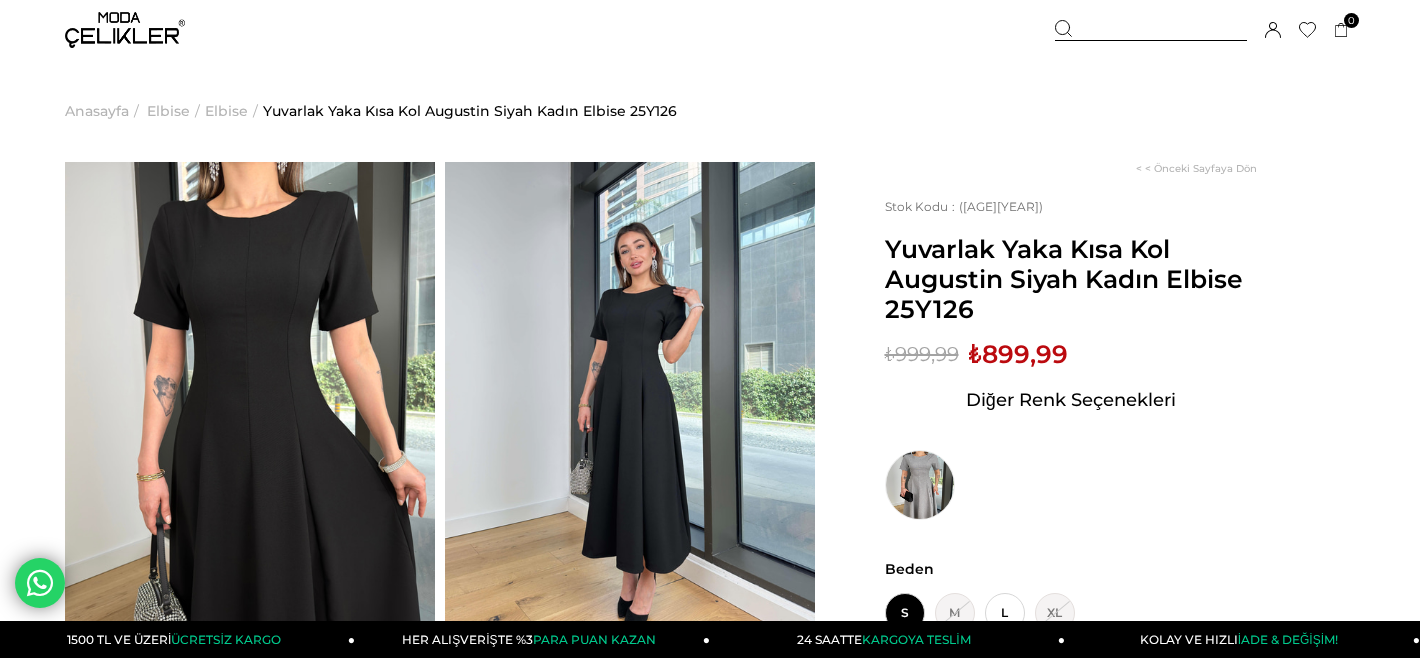 scroll, scrollTop: 97, scrollLeft: 0, axis: vertical 